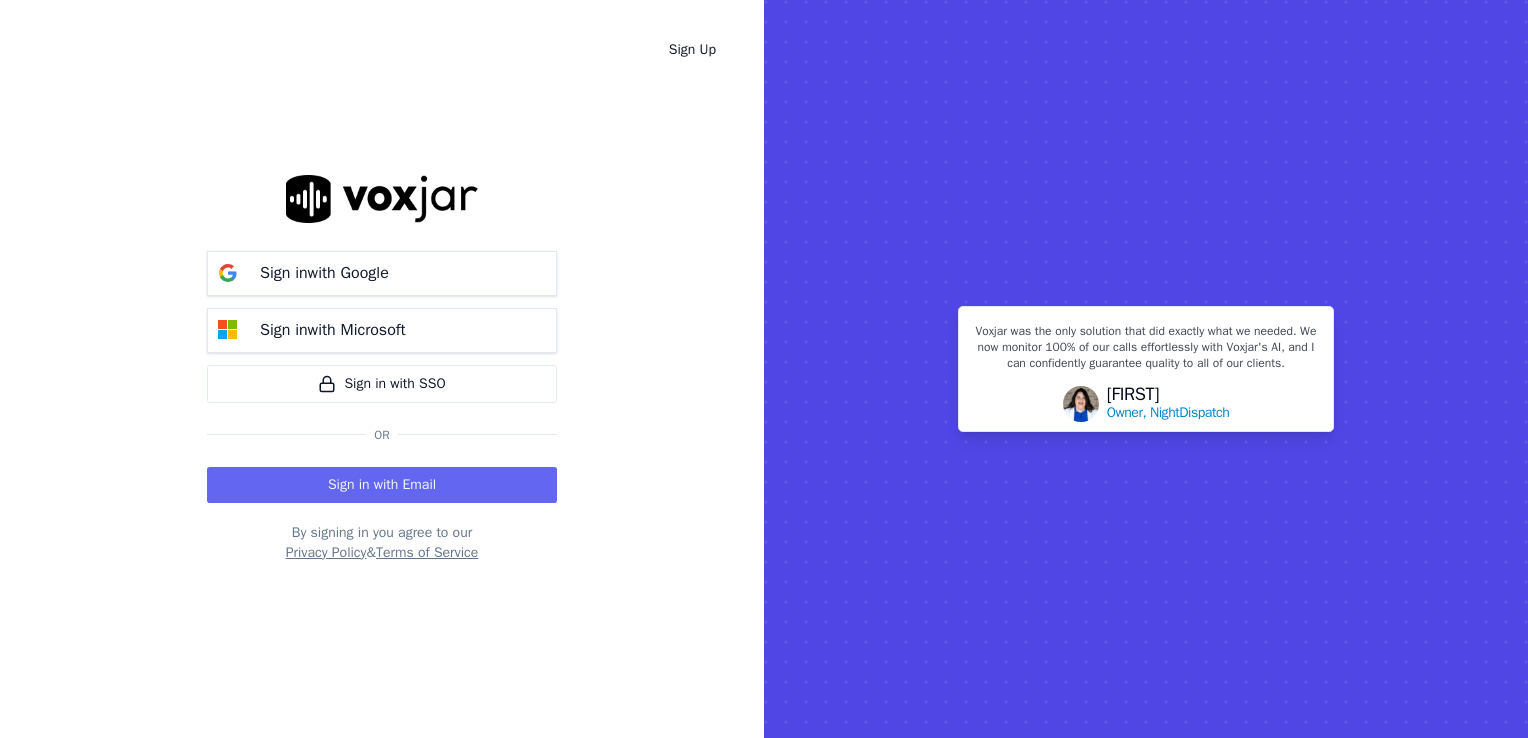 scroll, scrollTop: 0, scrollLeft: 0, axis: both 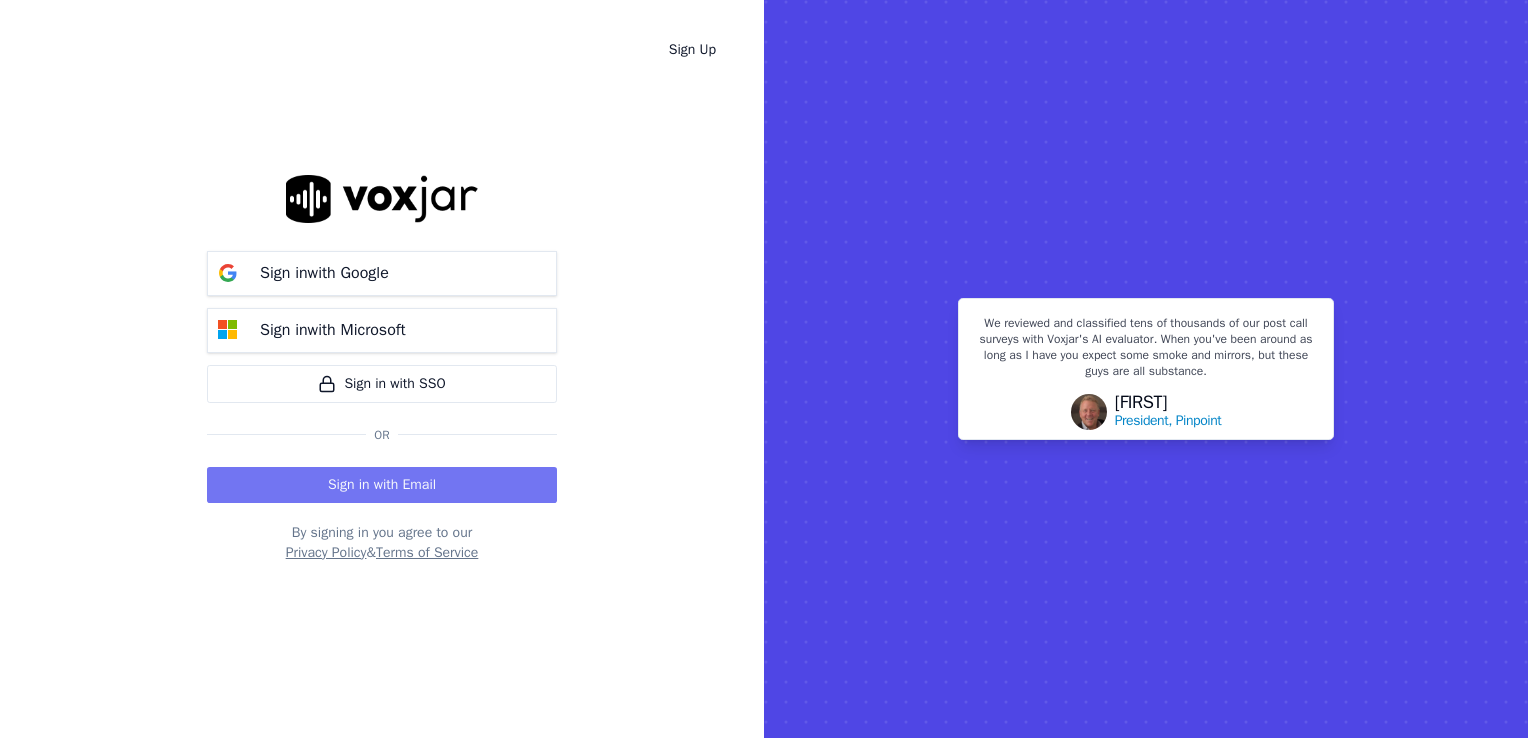click on "Sign in with Email" at bounding box center [382, 485] 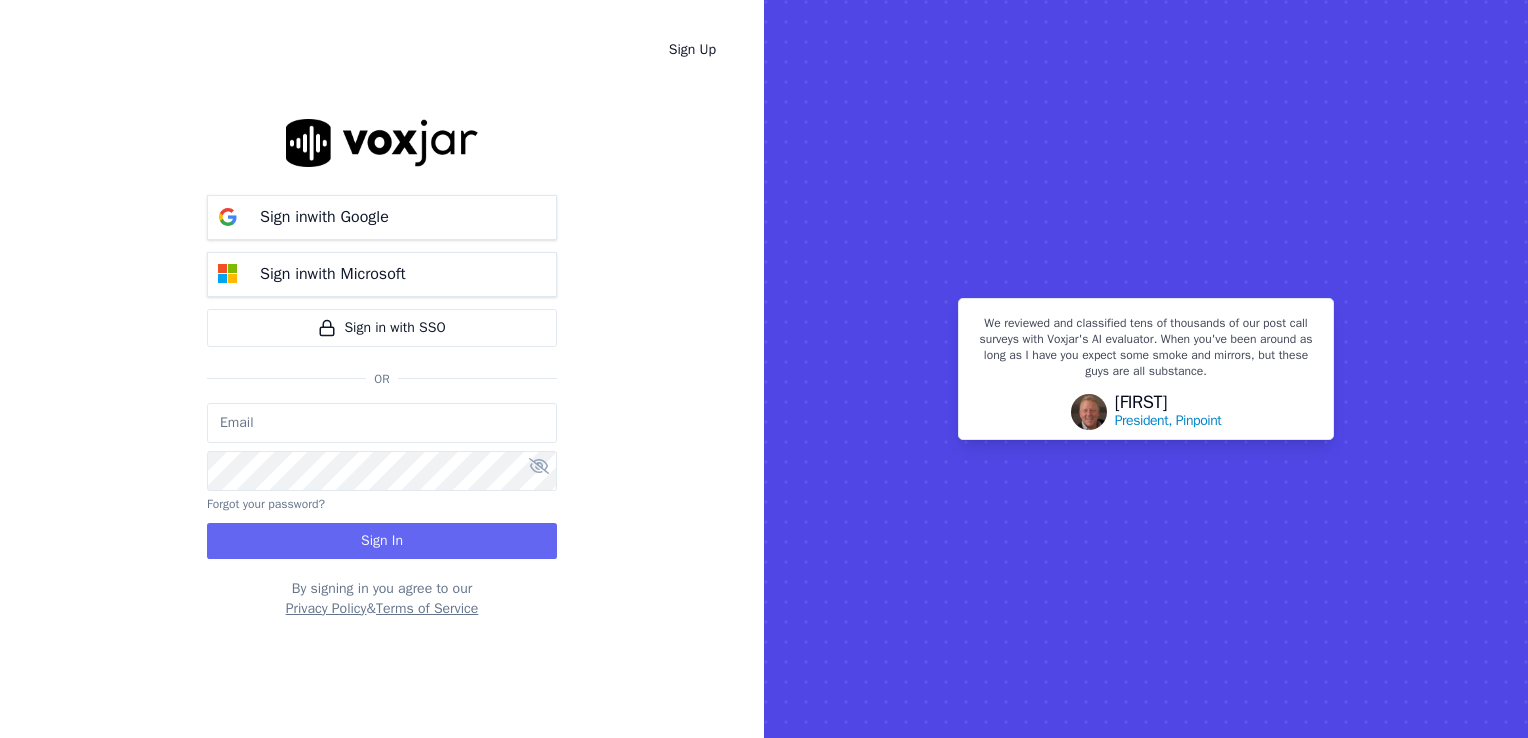 type on "[EMAIL]" 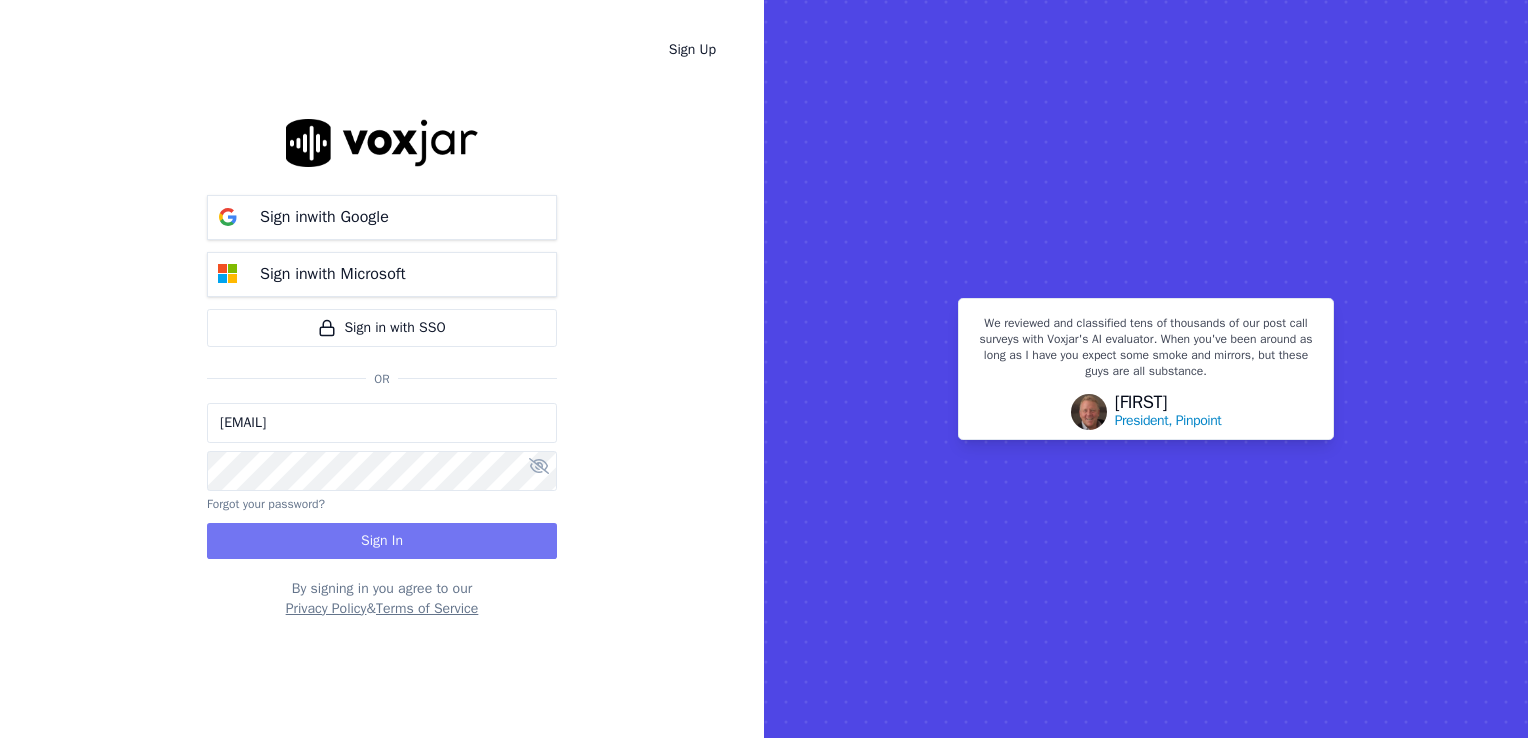 click on "Sign In" at bounding box center [382, 541] 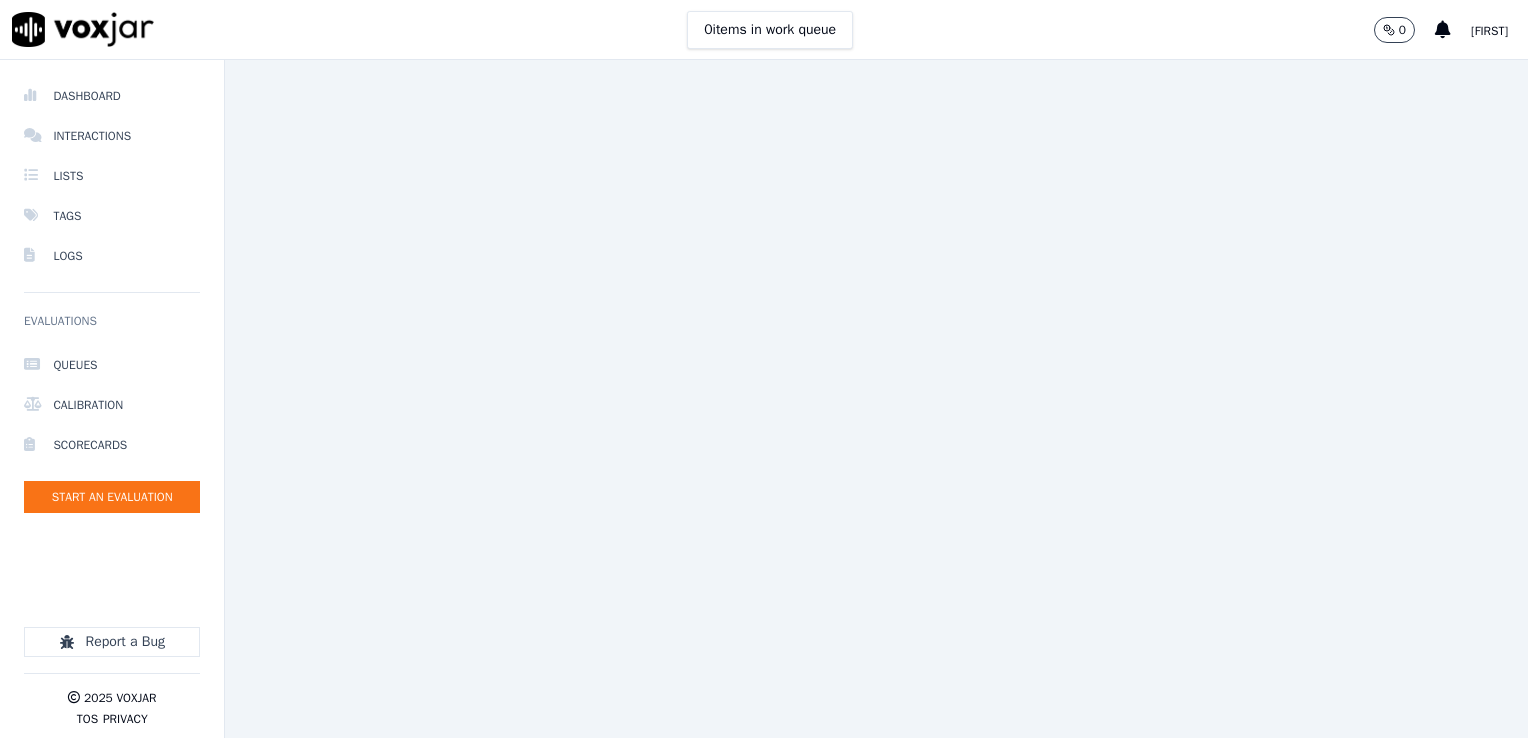 scroll, scrollTop: 0, scrollLeft: 0, axis: both 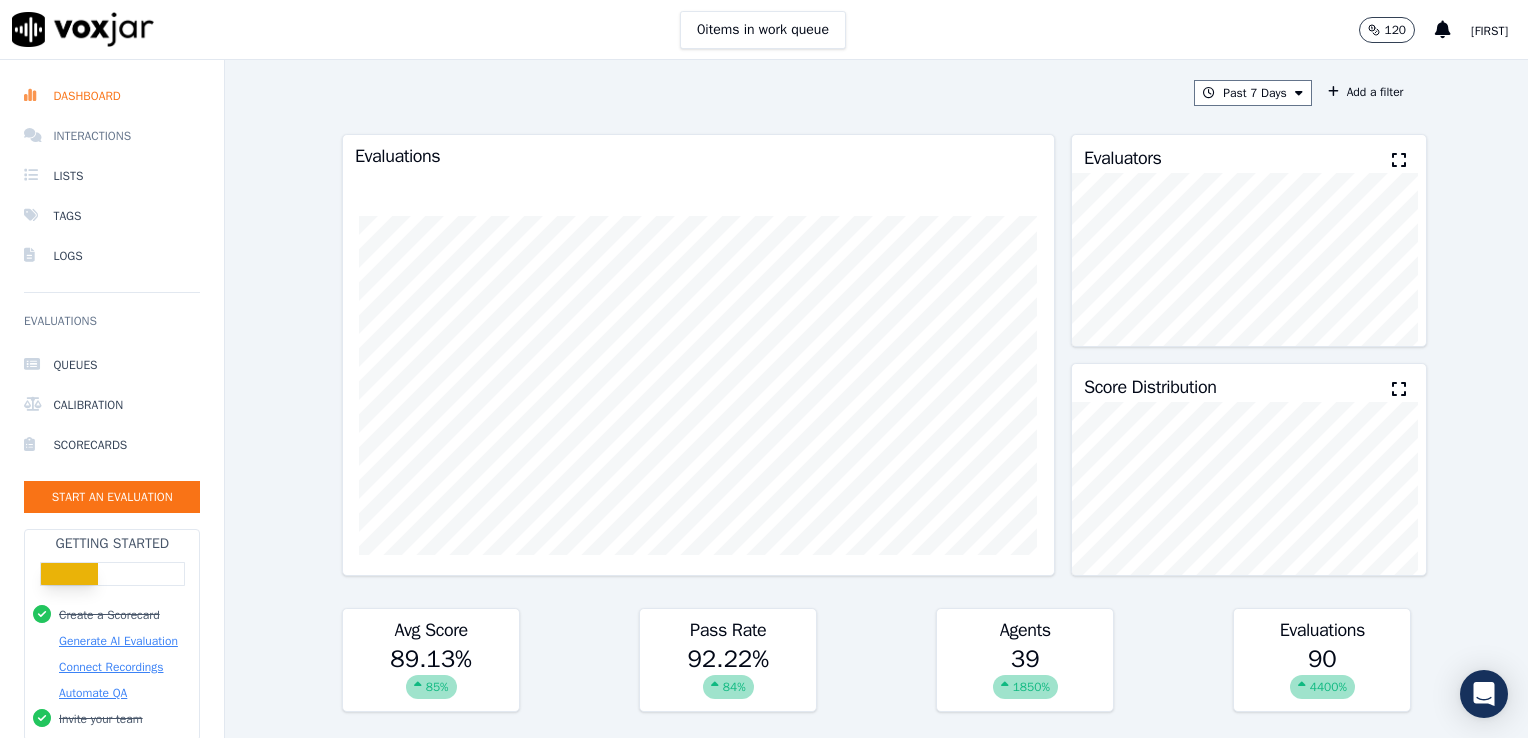 click on "Interactions" at bounding box center [112, 136] 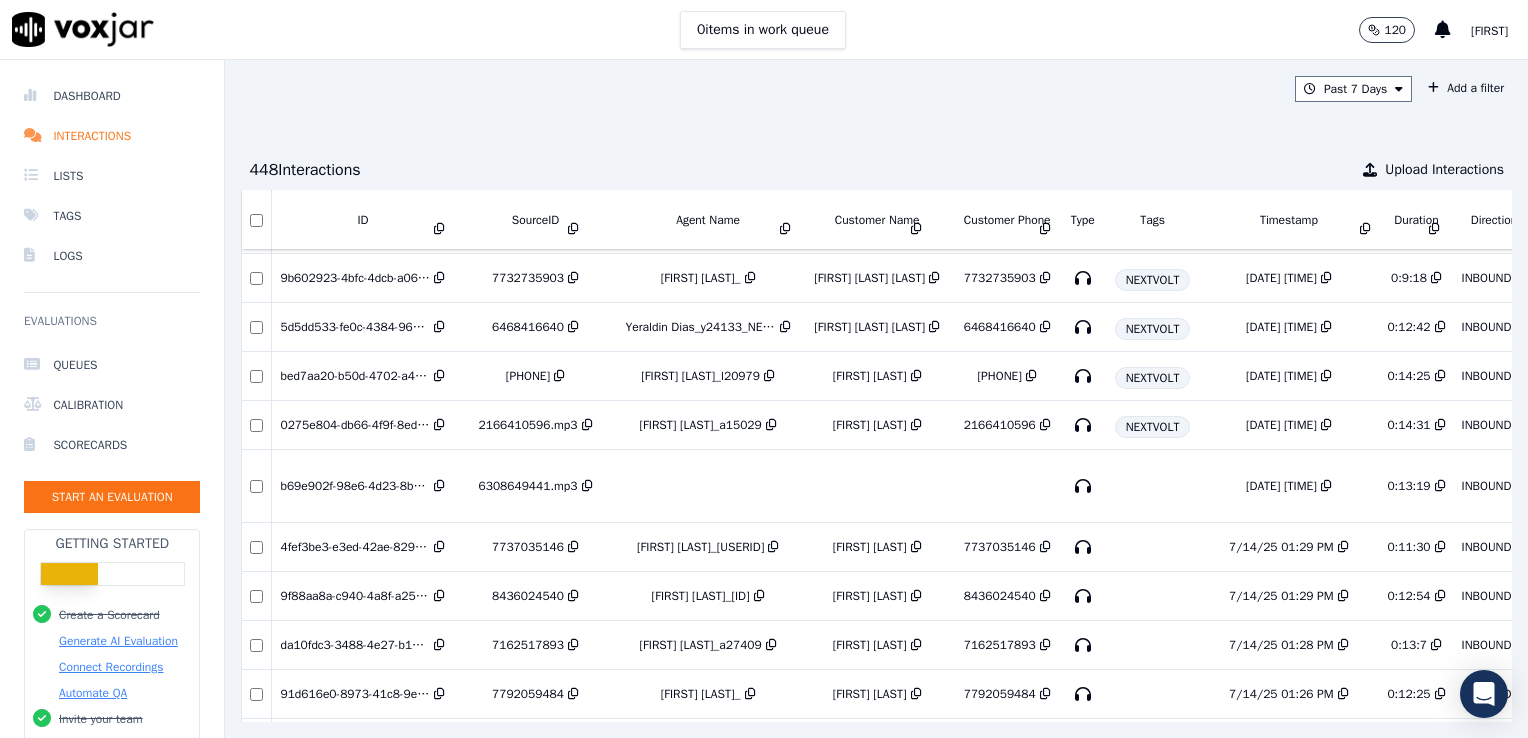 scroll, scrollTop: 644, scrollLeft: 0, axis: vertical 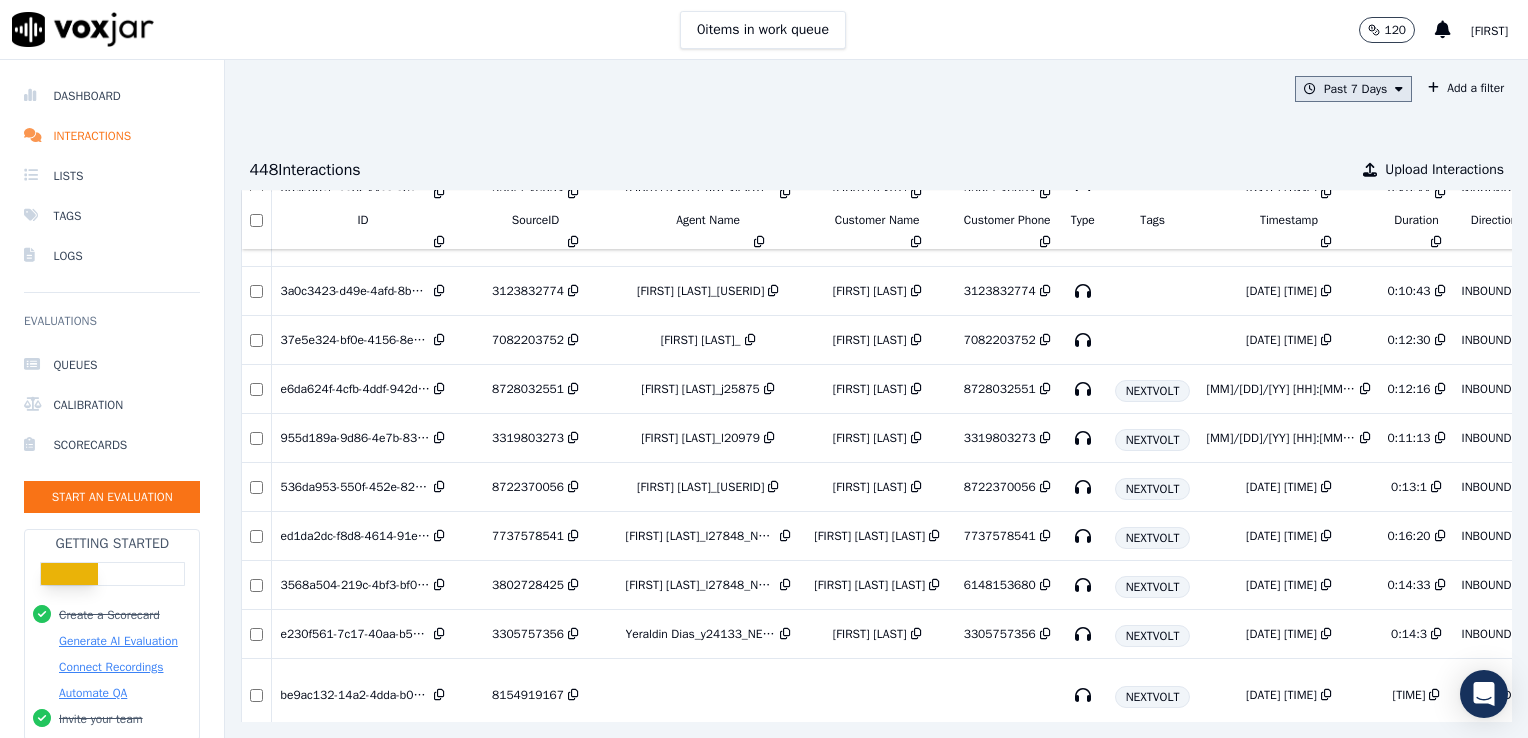 click on "Past 7 Days" at bounding box center [1353, 89] 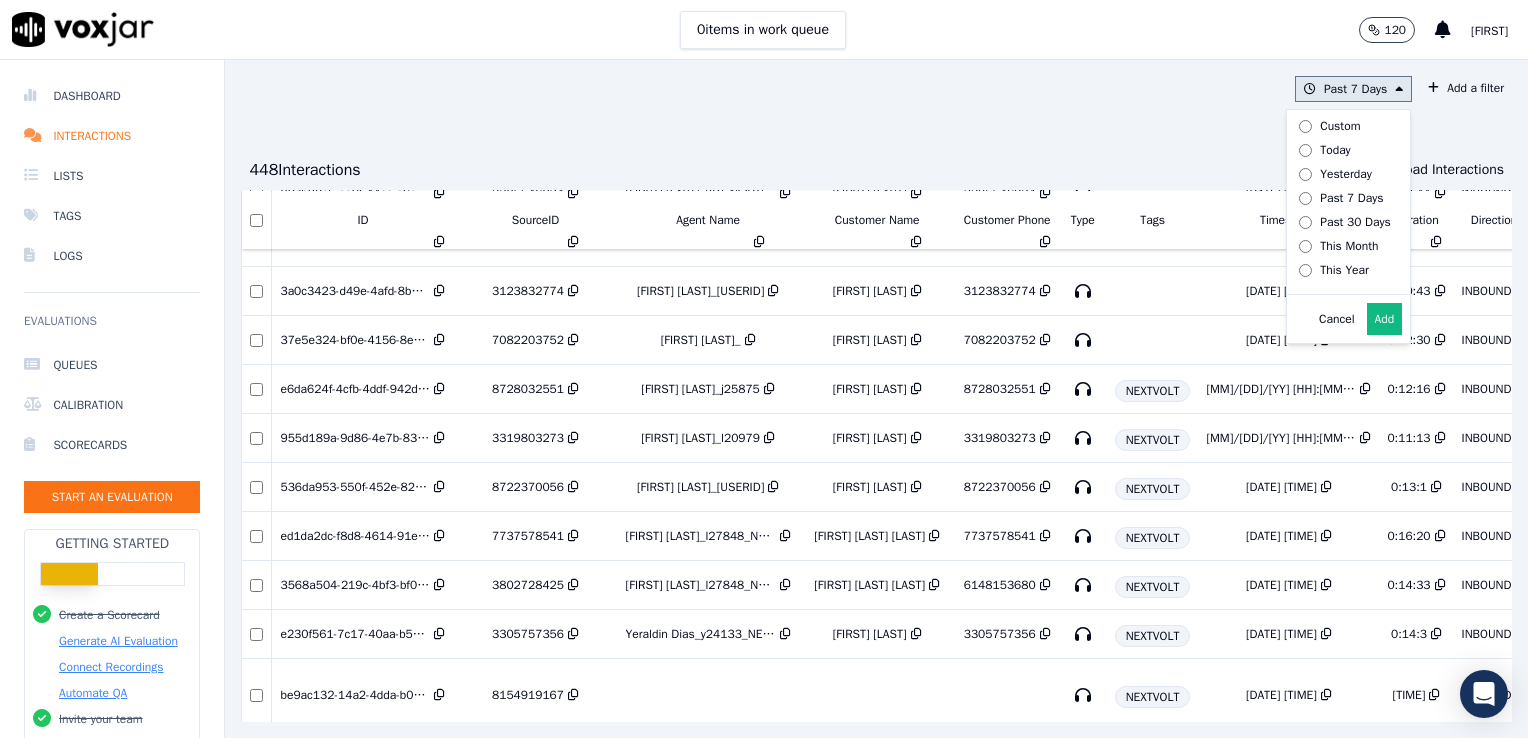 click on "This Month" at bounding box center [1349, 246] 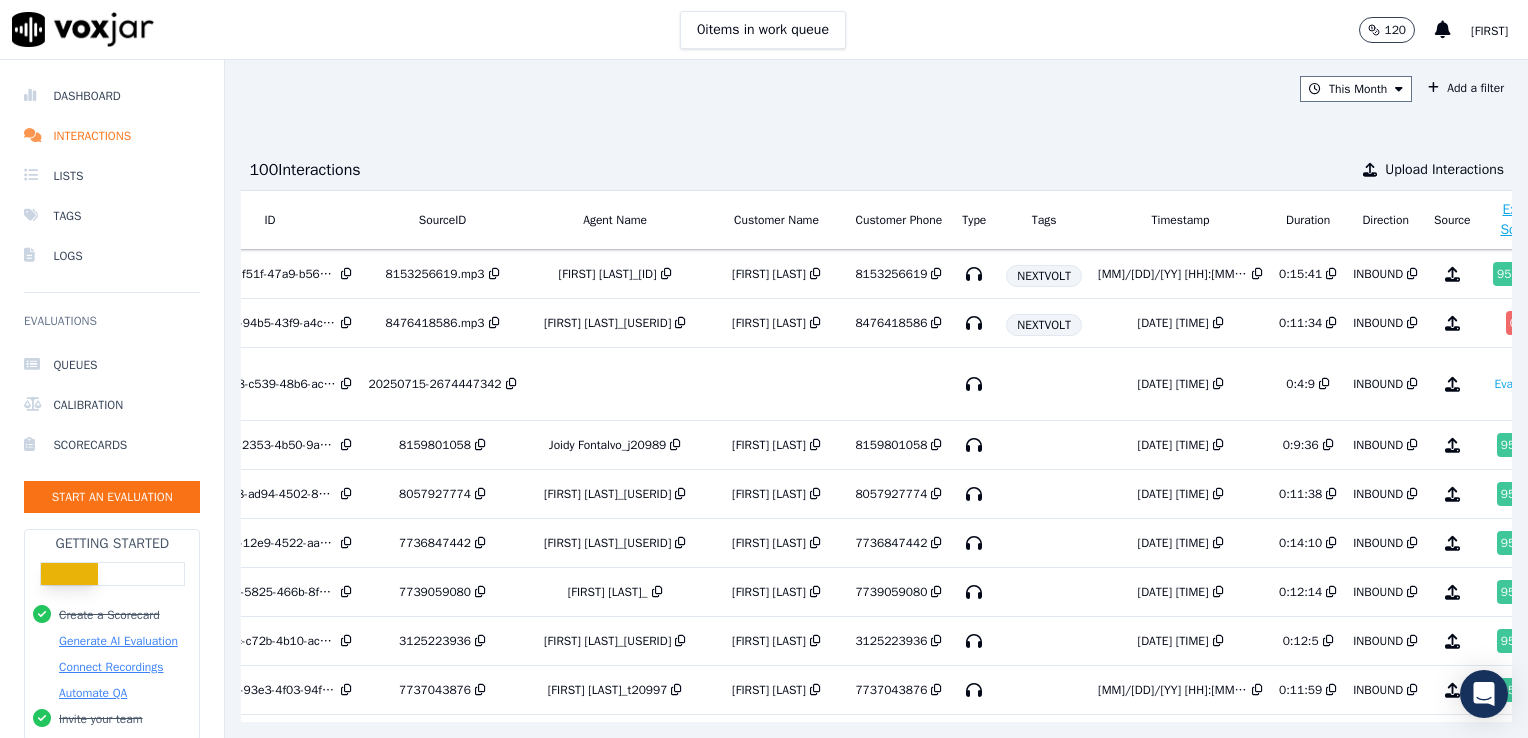 scroll, scrollTop: 0, scrollLeft: 160, axis: horizontal 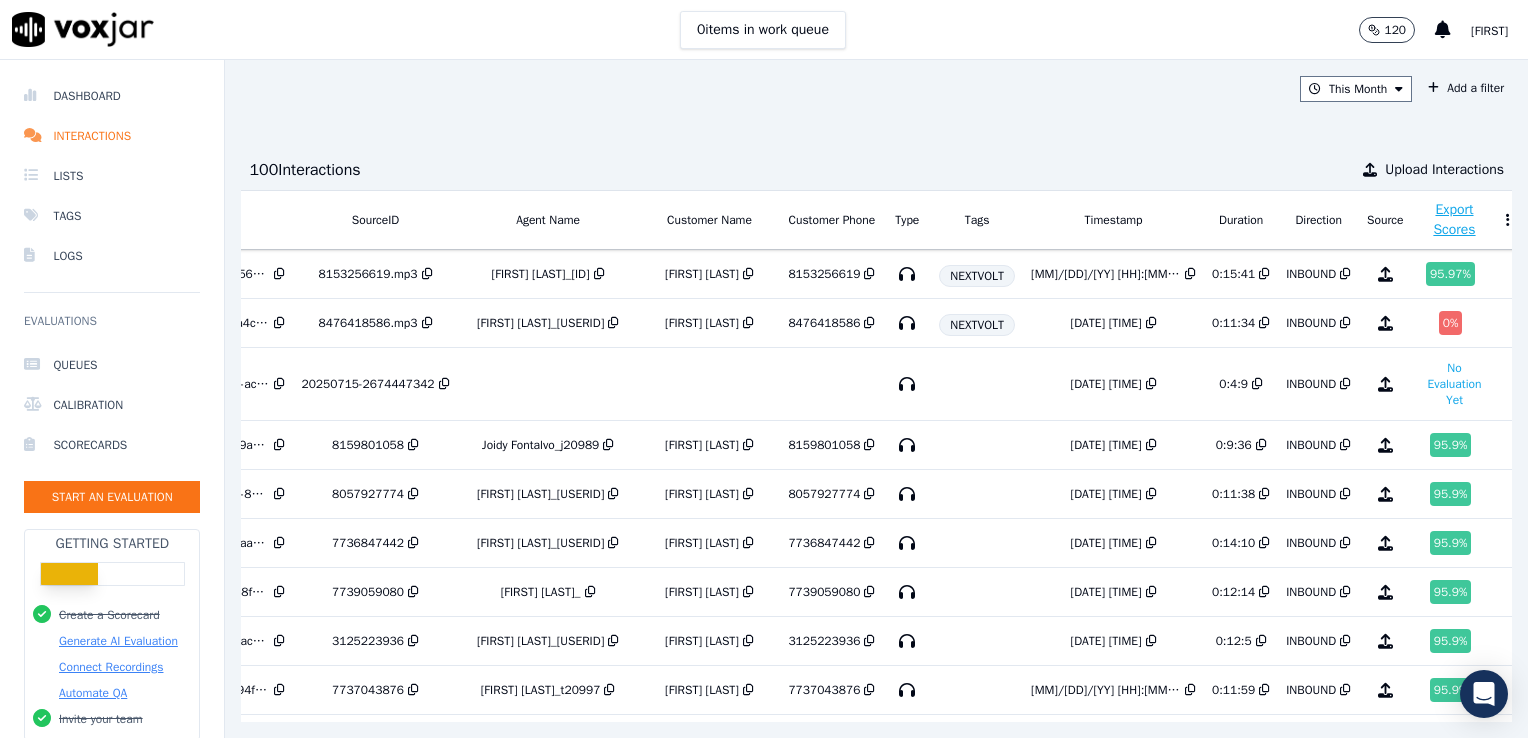 click on "Export Scores" at bounding box center [1455, 220] 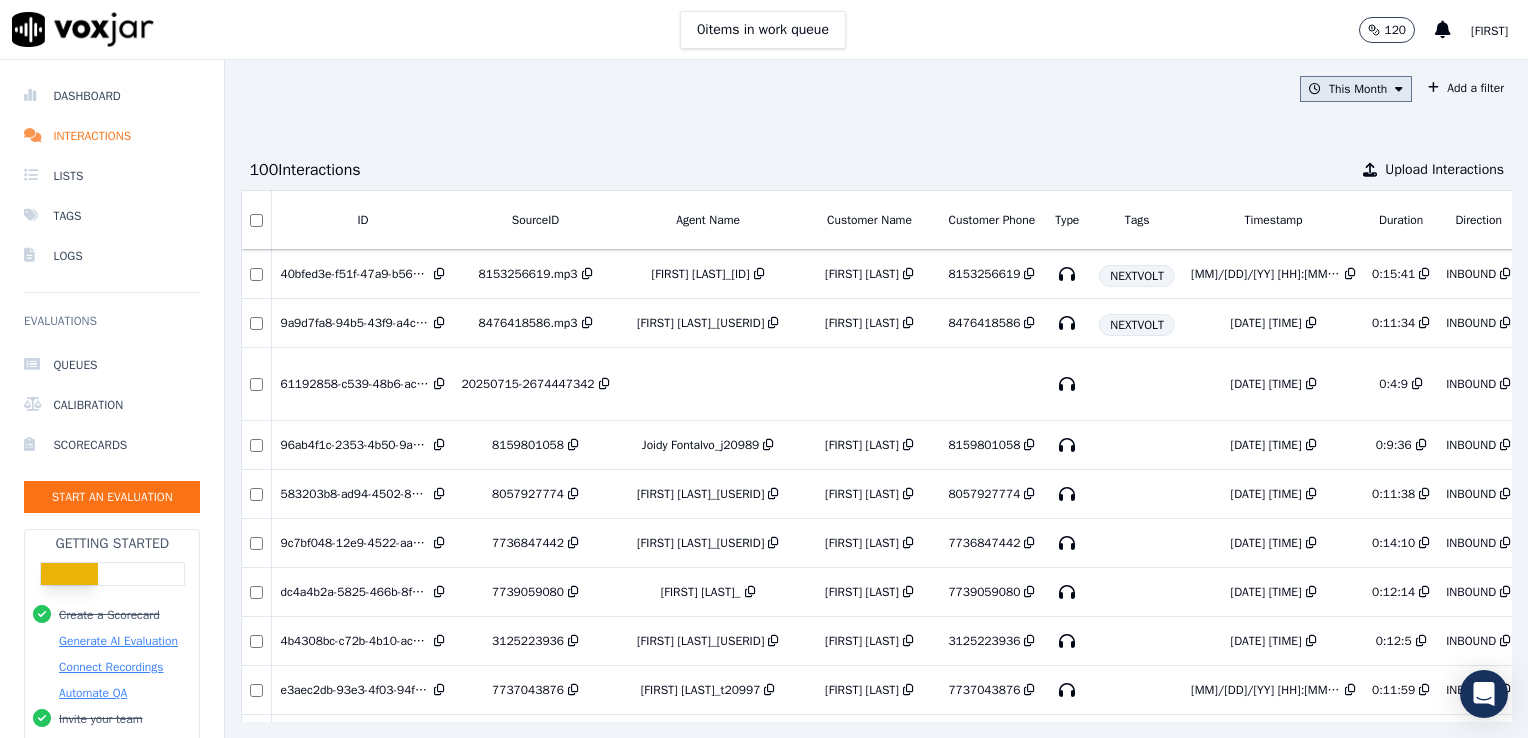 click at bounding box center (1399, 89) 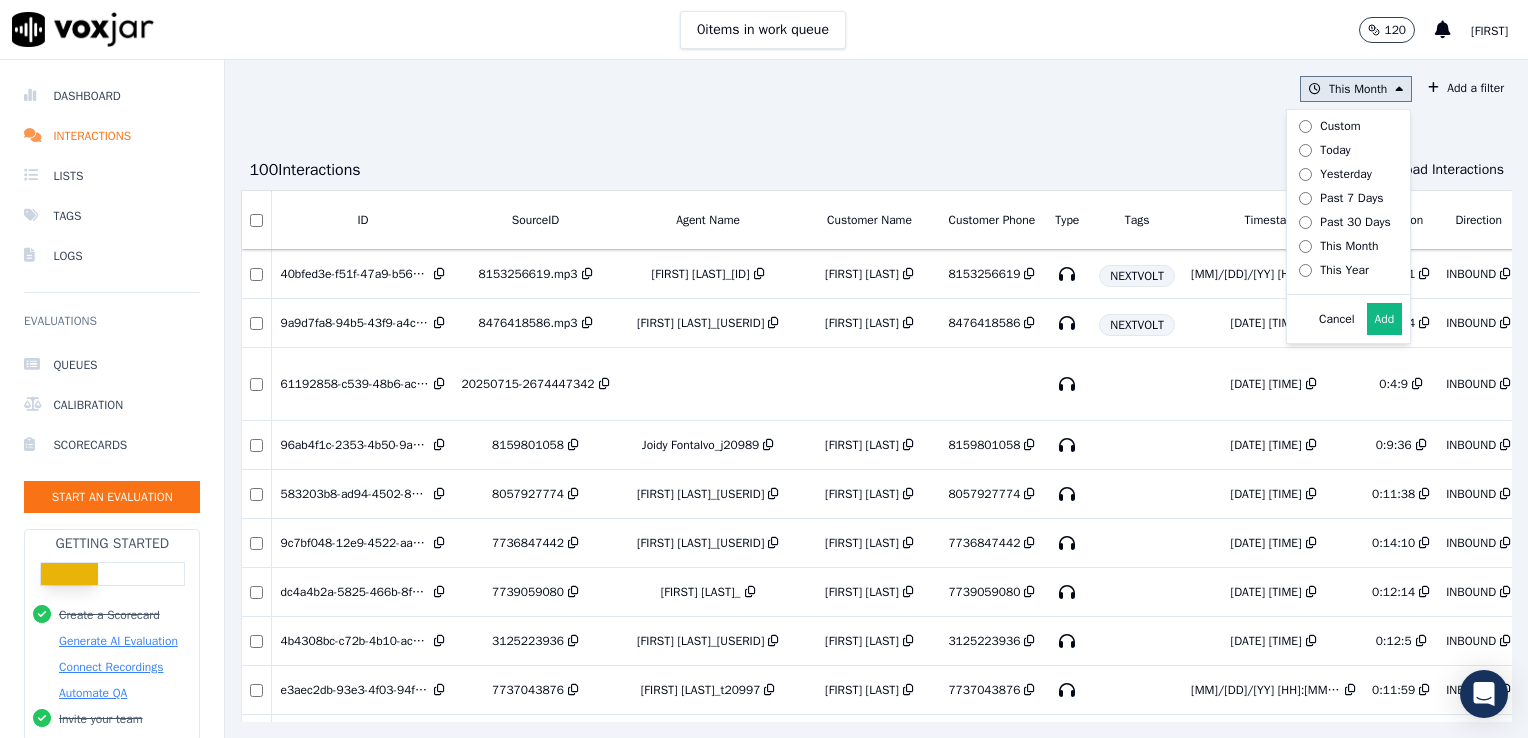 click on "This Year" at bounding box center (1344, 270) 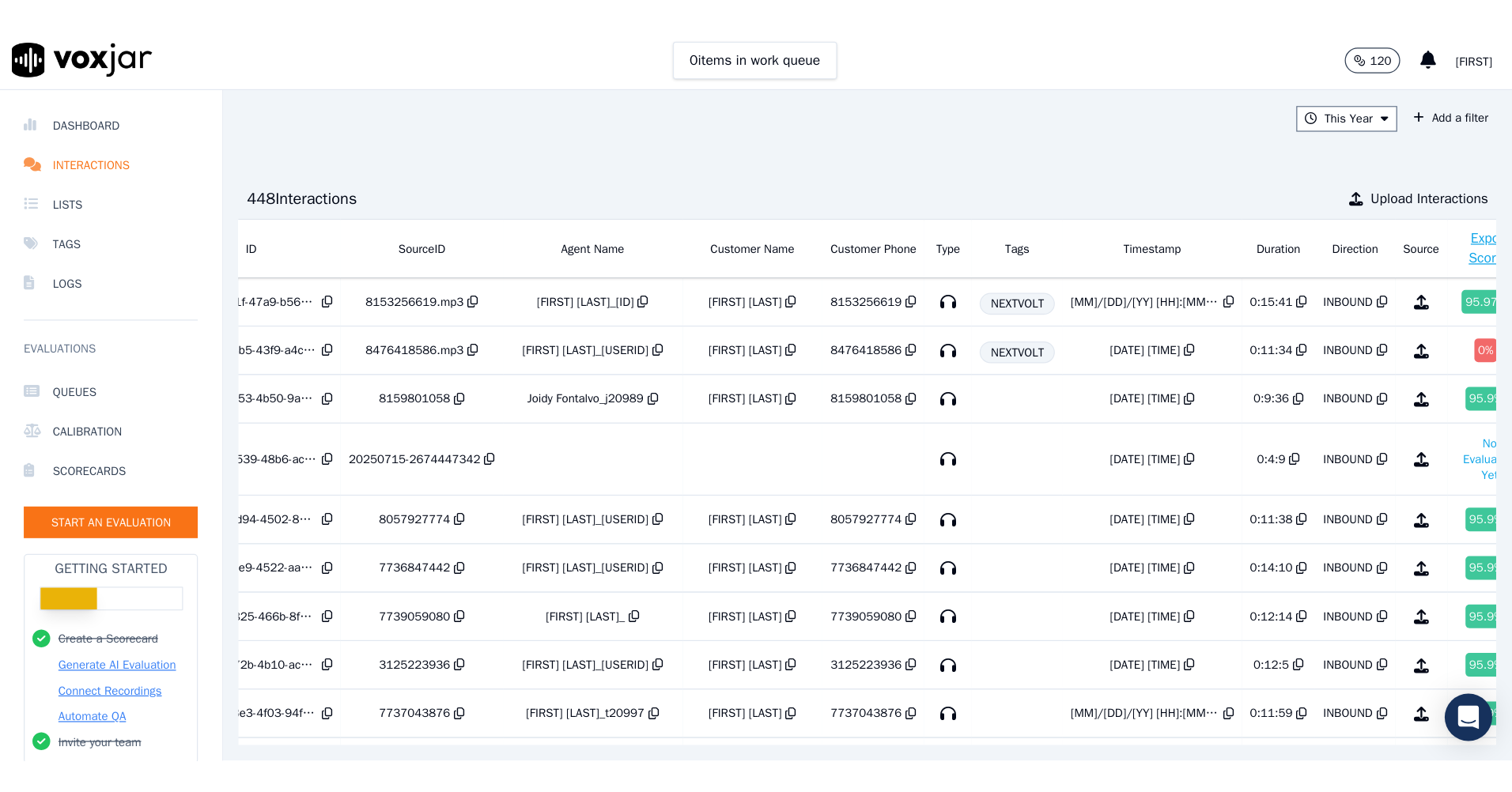 scroll, scrollTop: 0, scrollLeft: 149, axis: horizontal 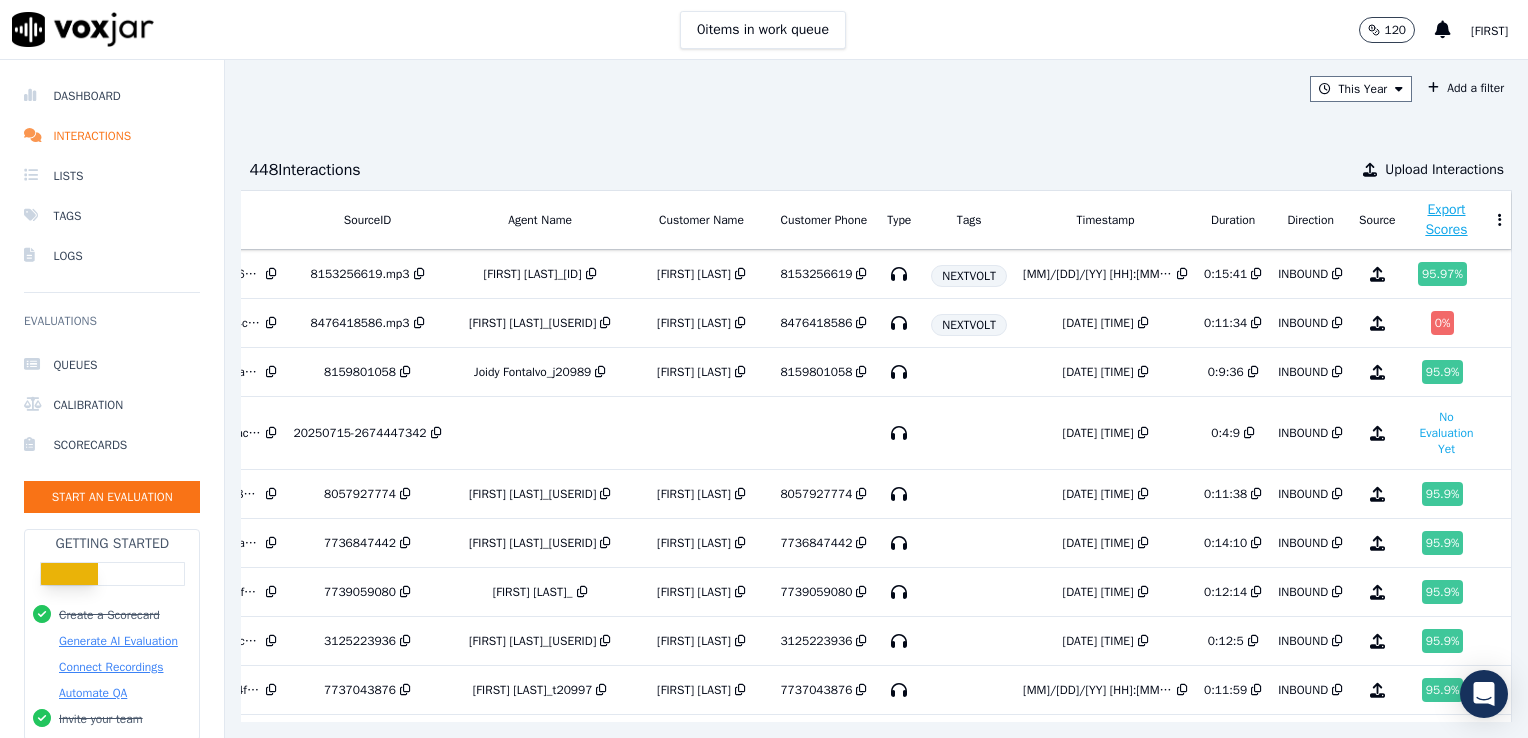 click on "Export Scores" at bounding box center (1447, 220) 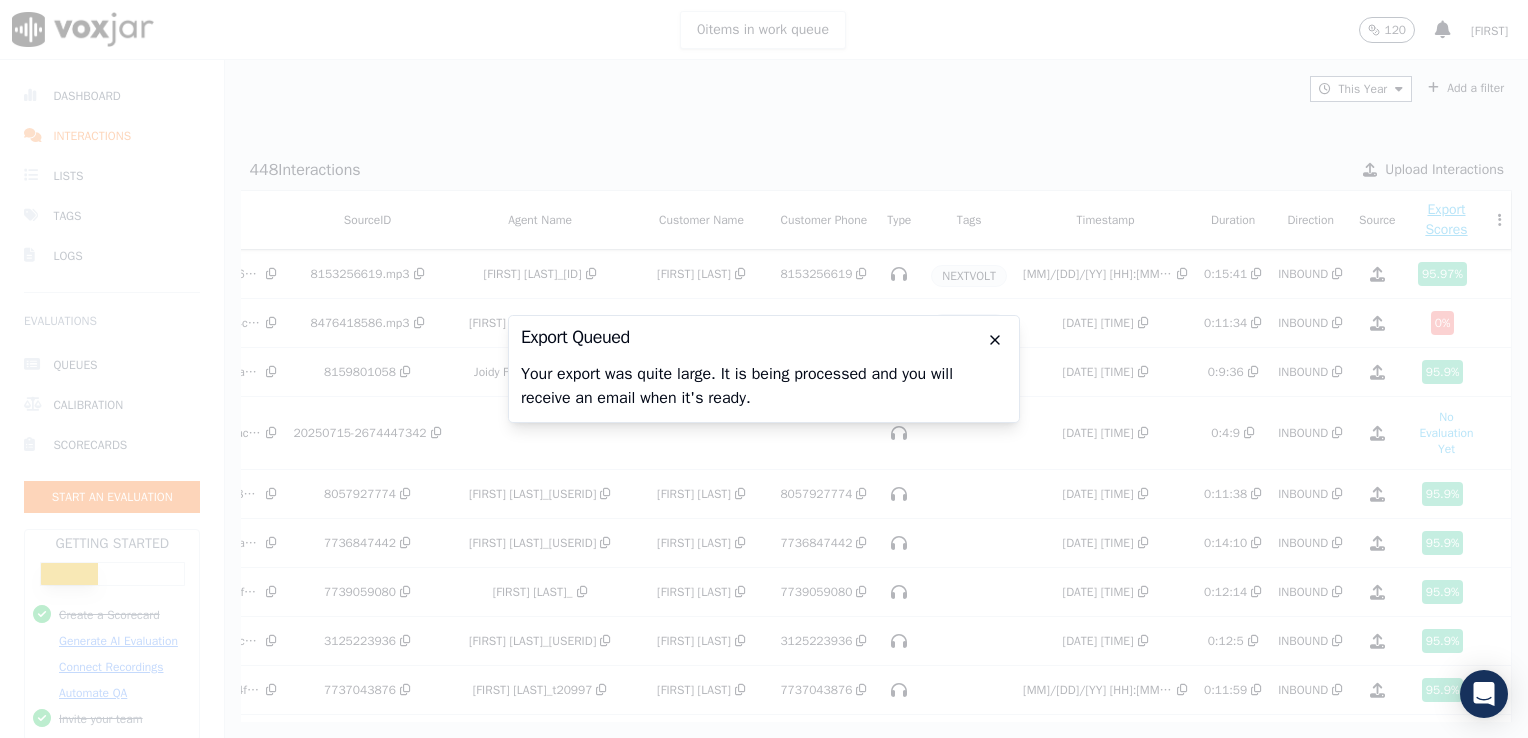 click 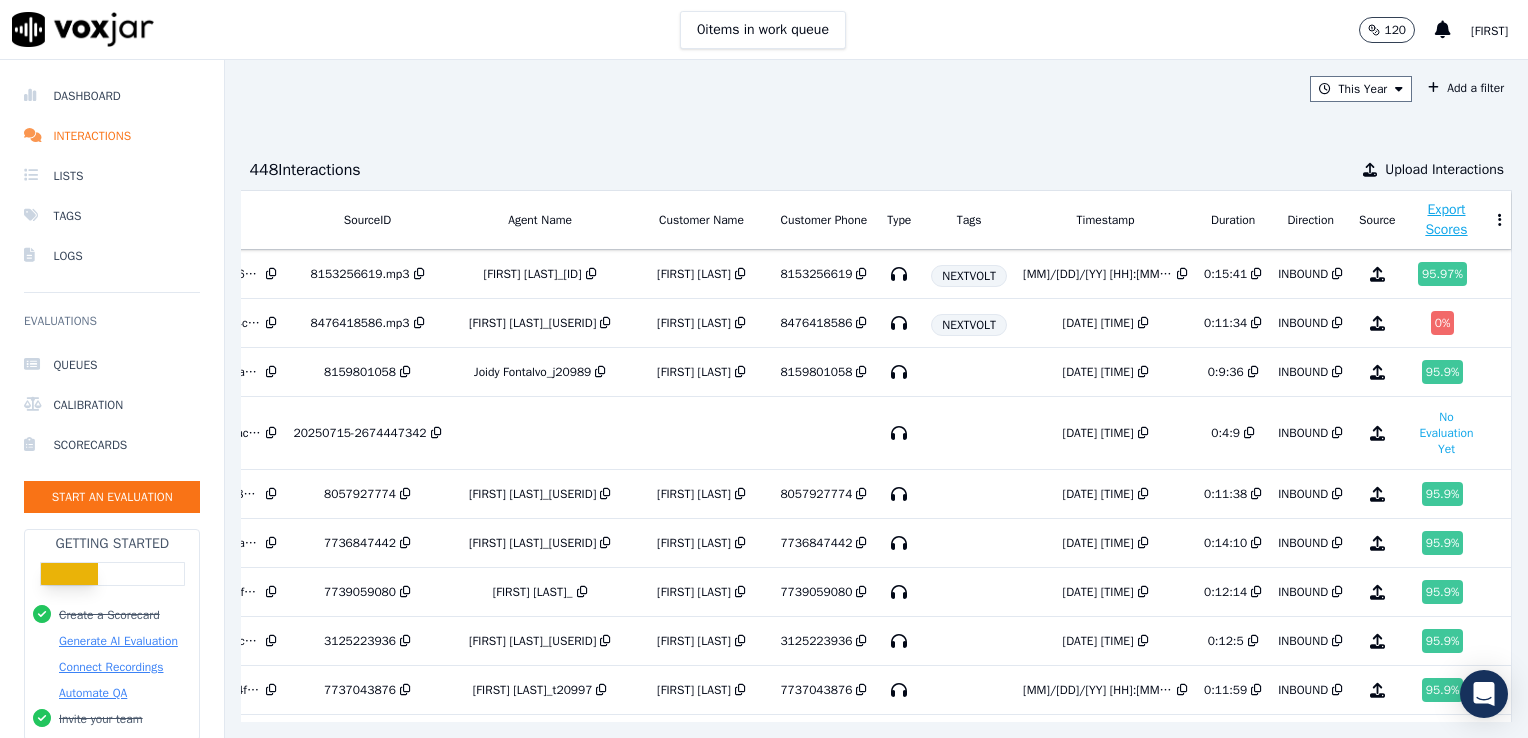 click on "448  Interaction s       Upload Interactions" at bounding box center (876, 170) 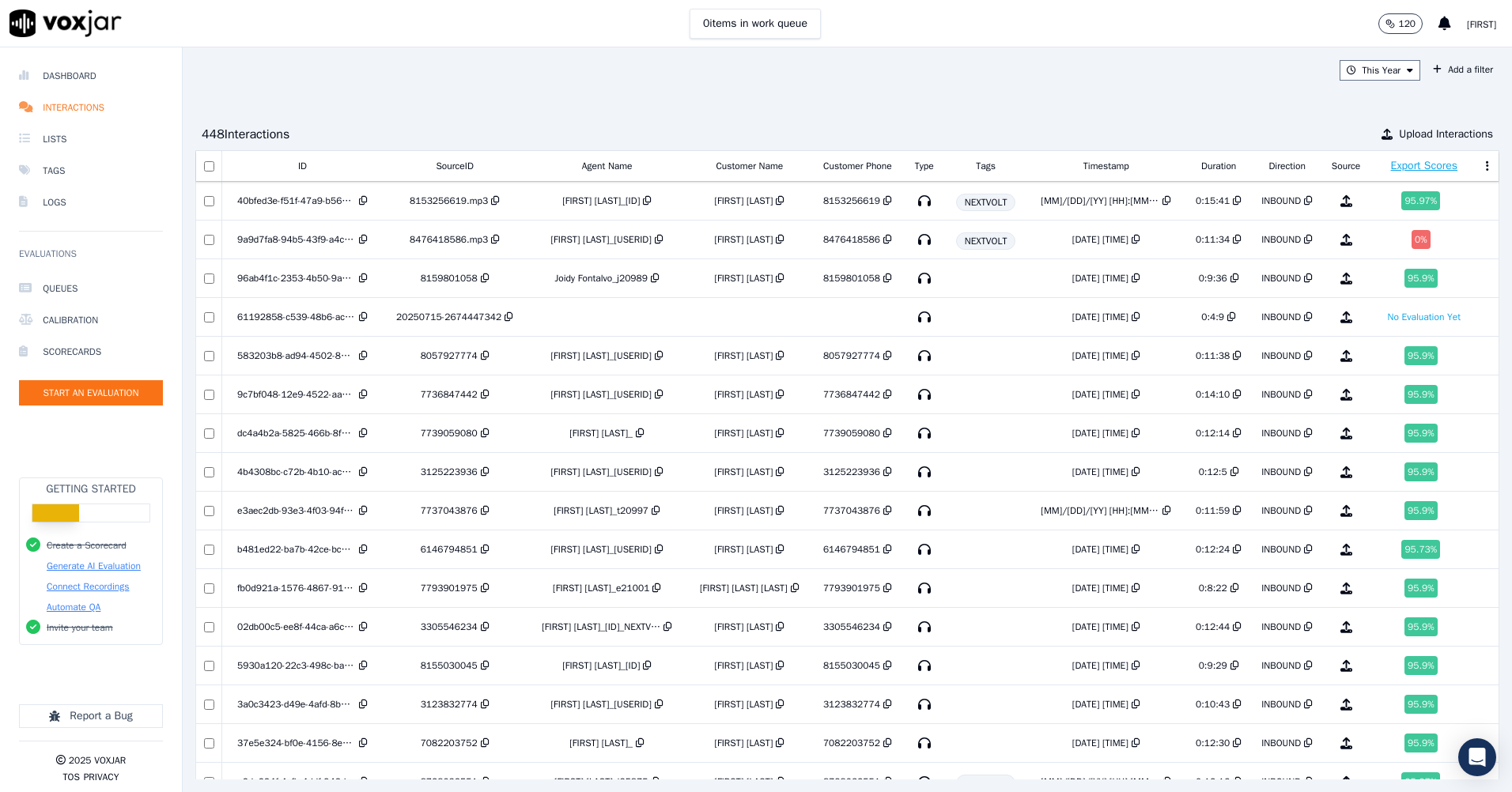 scroll, scrollTop: 0, scrollLeft: 0, axis: both 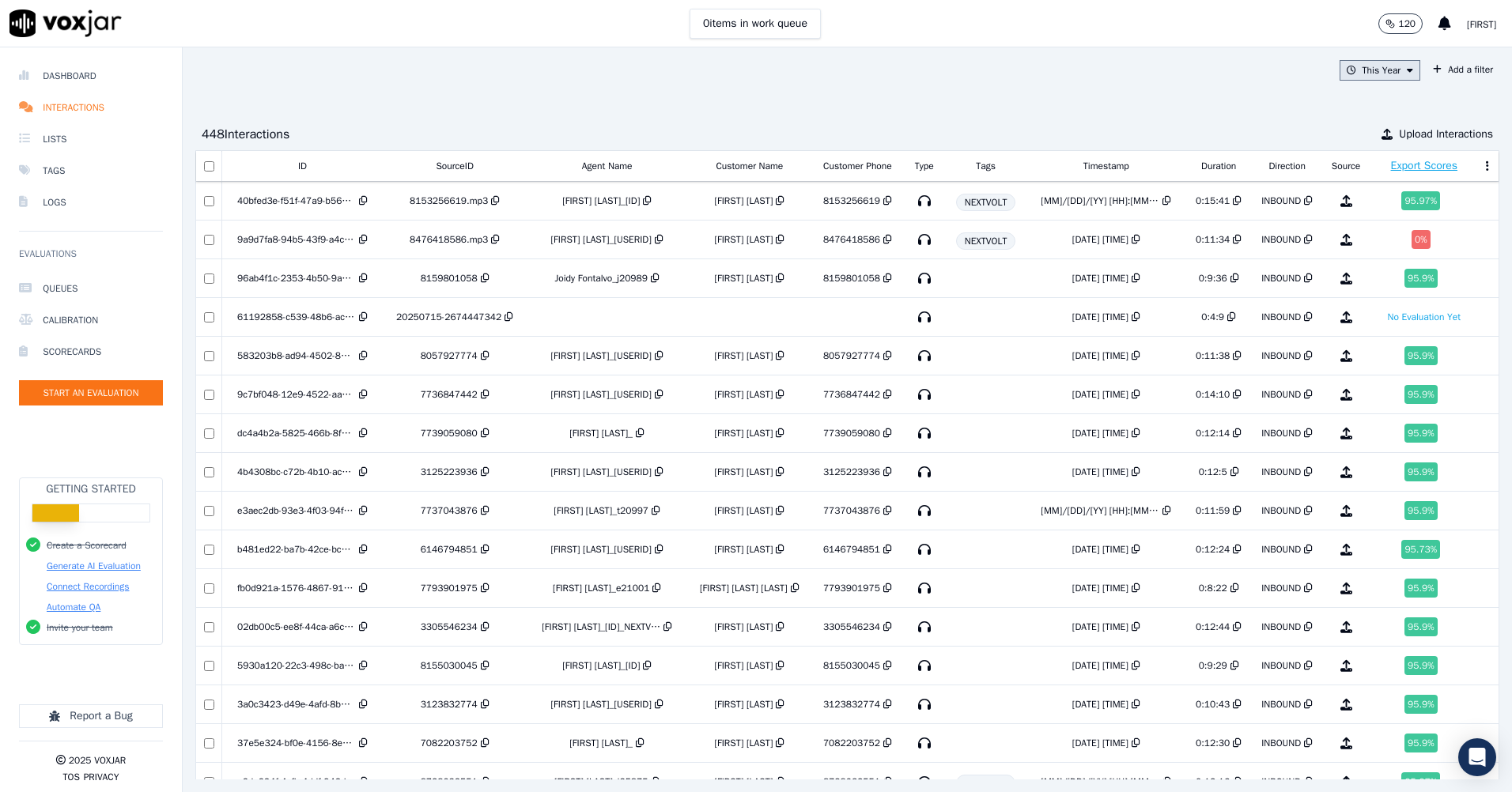 click at bounding box center [1410, 70] 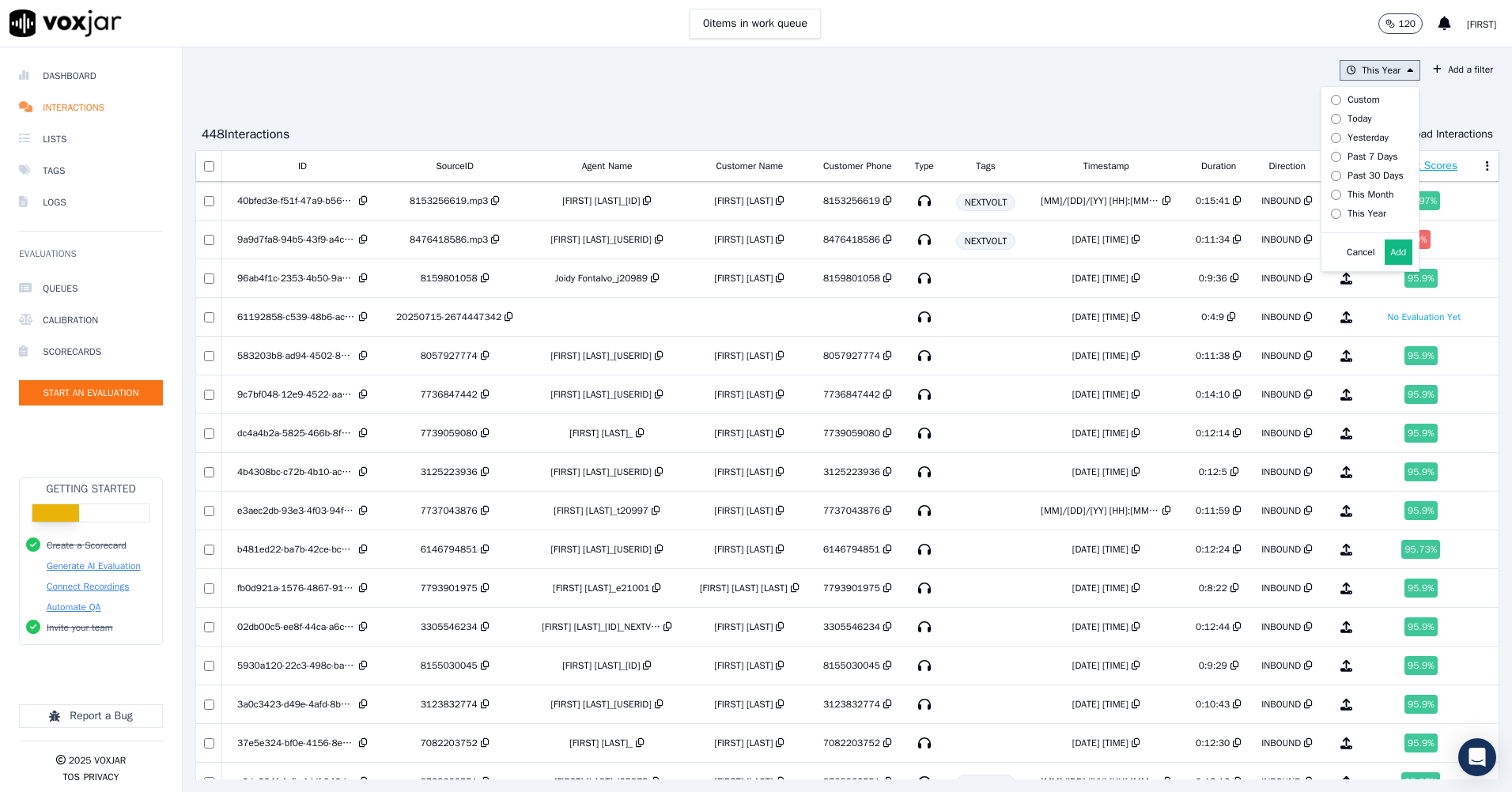 click on "Yesterday" at bounding box center [1368, 138] 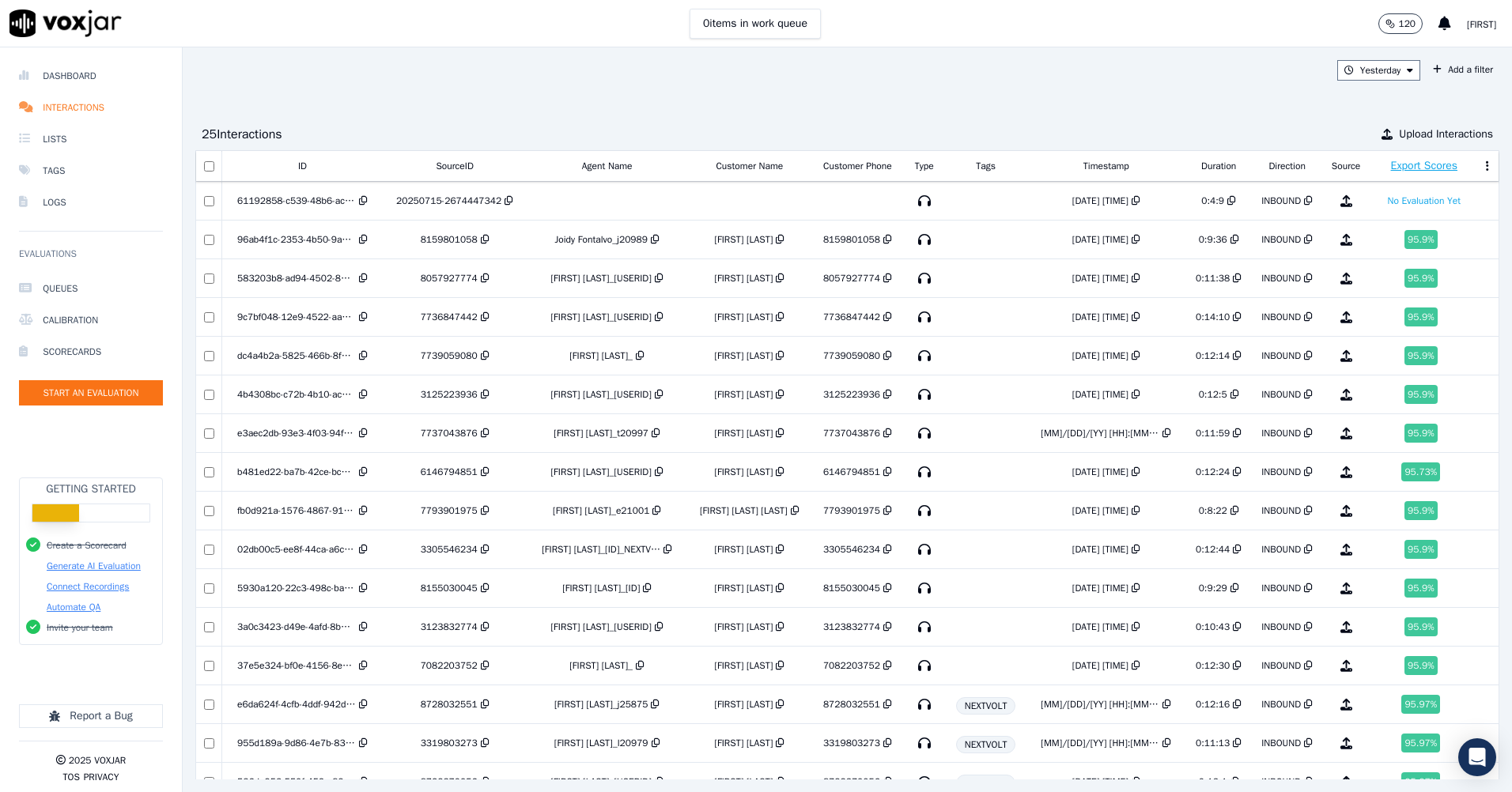 click on "Export Scores" at bounding box center [1424, 166] 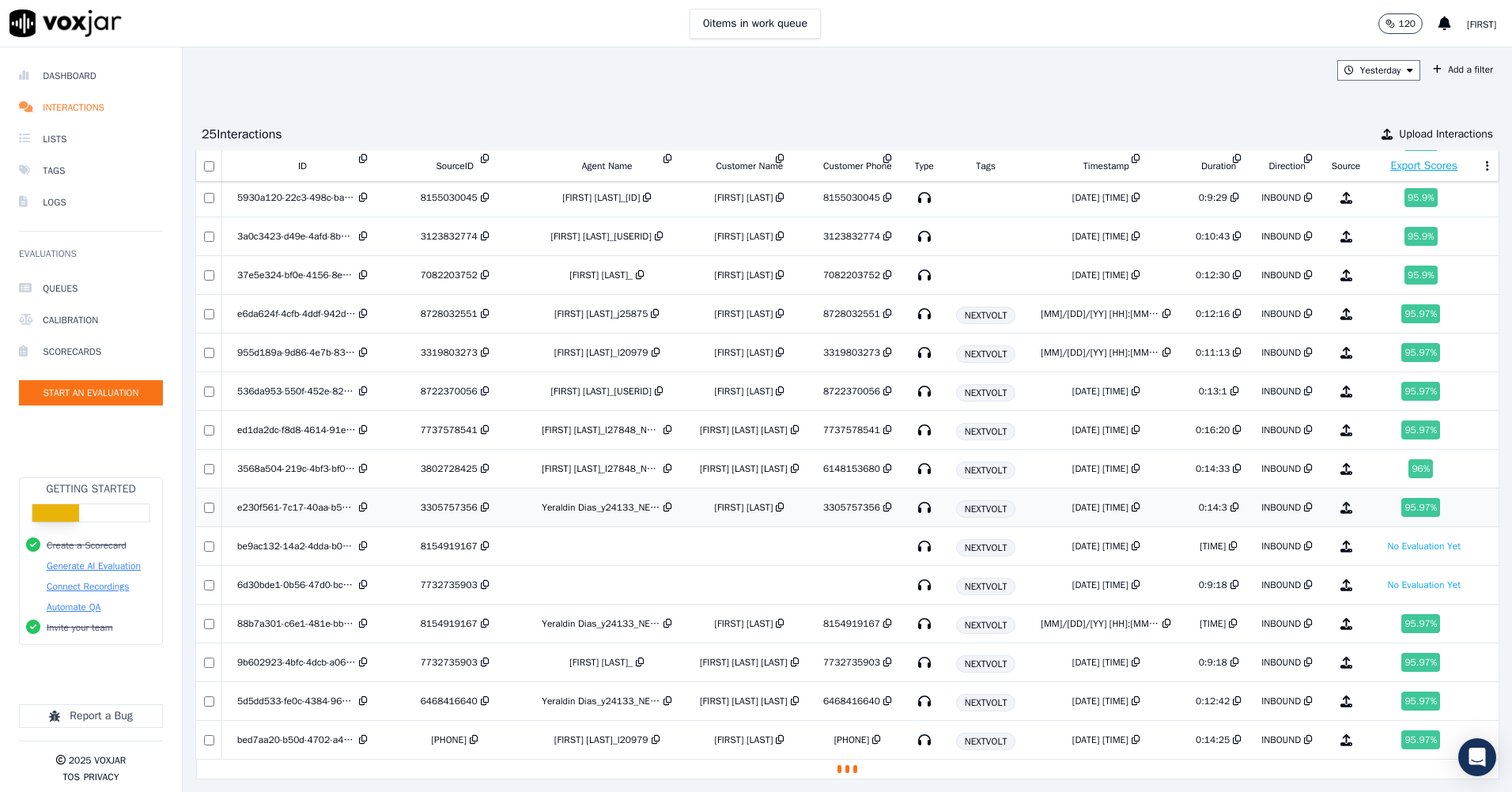 scroll, scrollTop: 407, scrollLeft: 0, axis: vertical 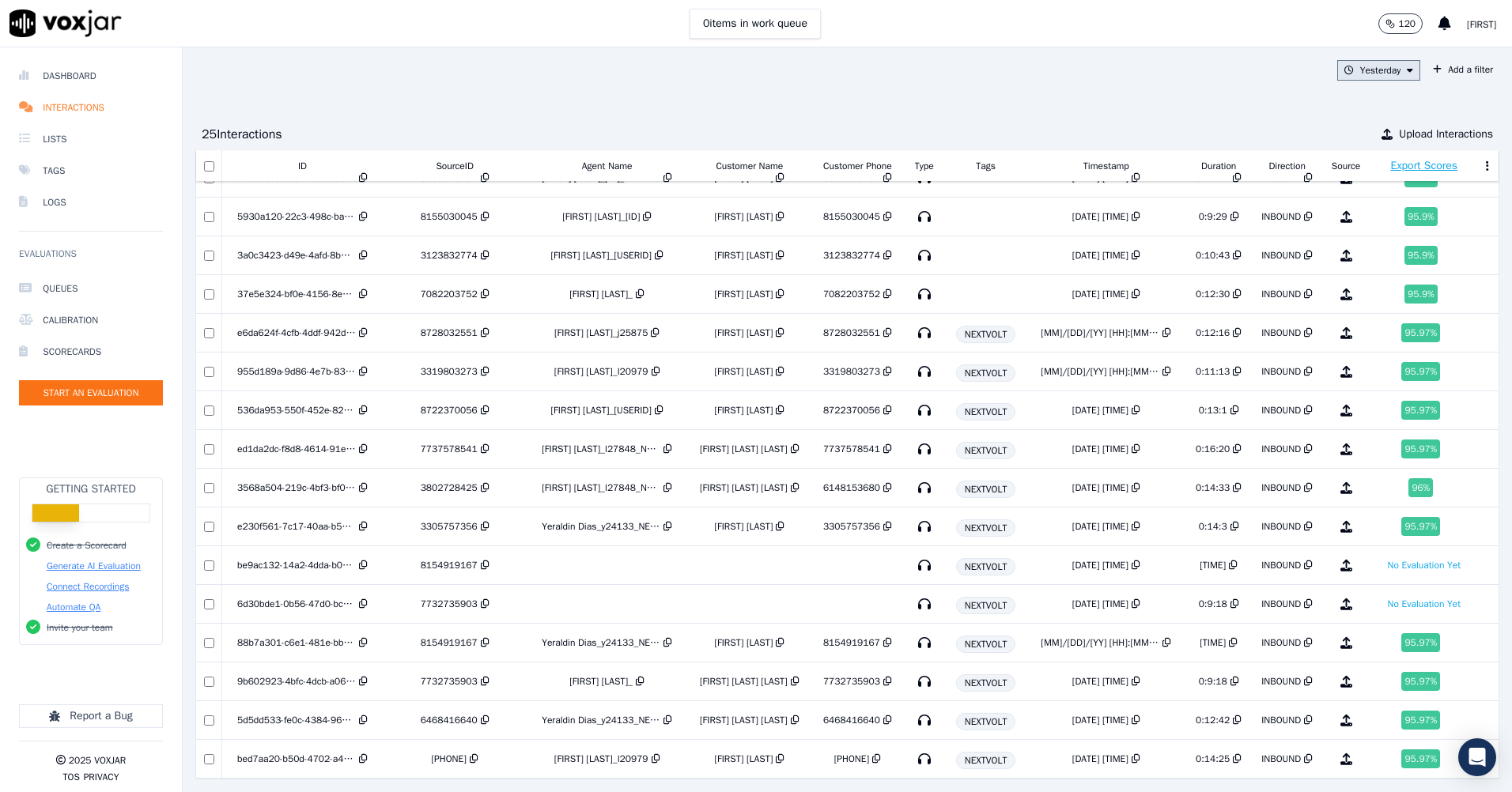 click at bounding box center [1410, 70] 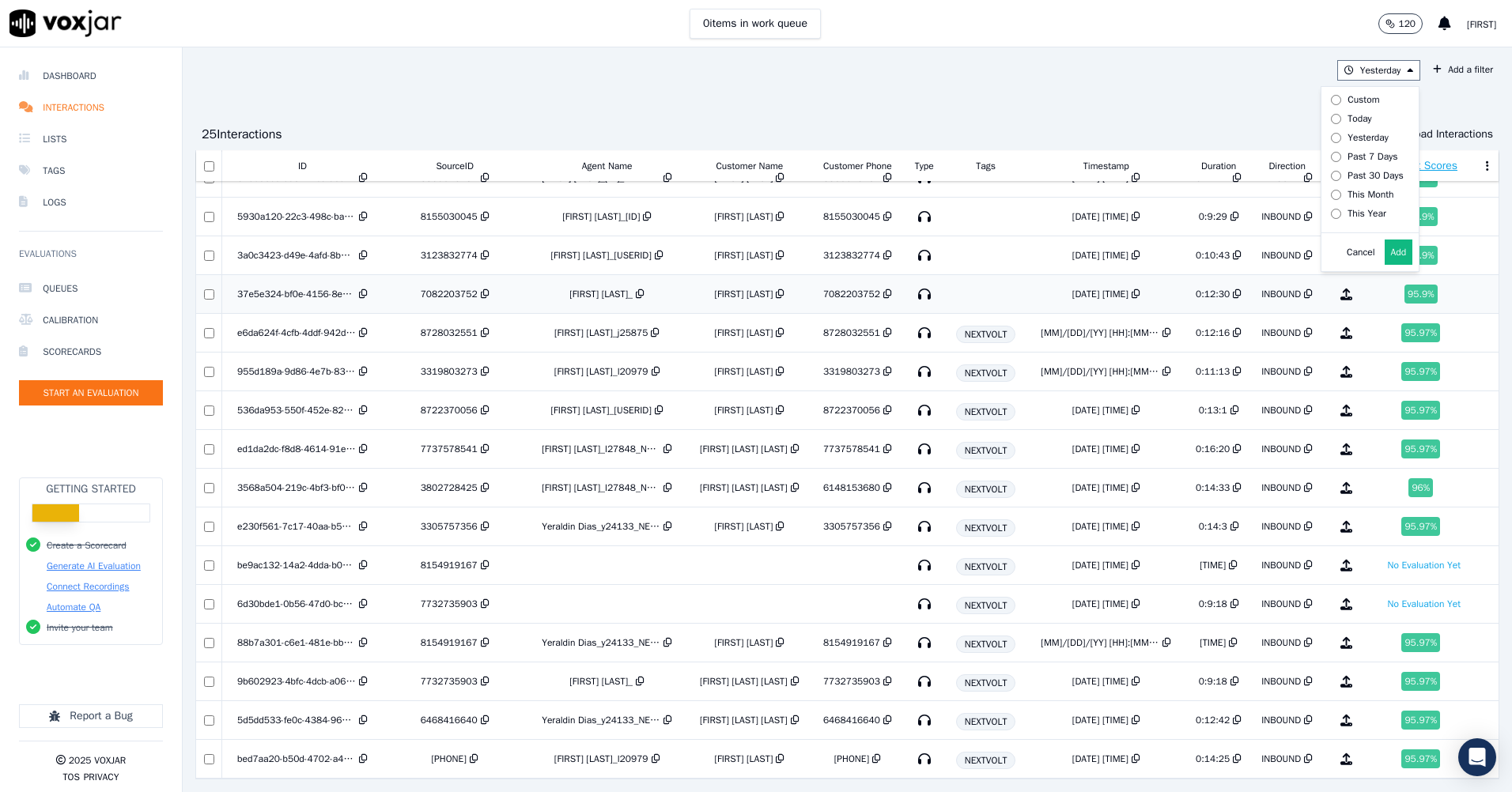 click on "Cancel" at bounding box center (1360, 252) 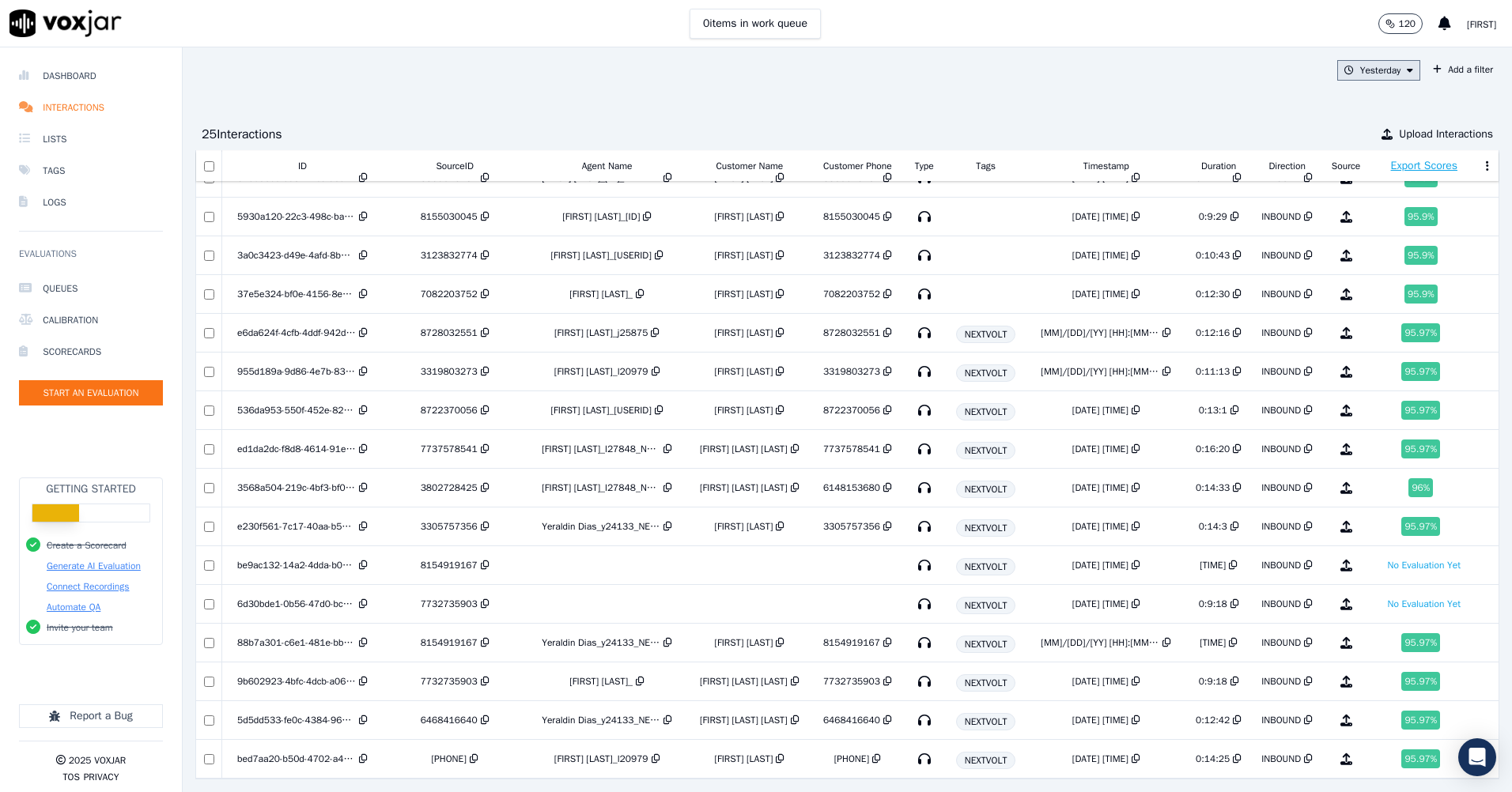click on "Yesterday" at bounding box center (1379, 70) 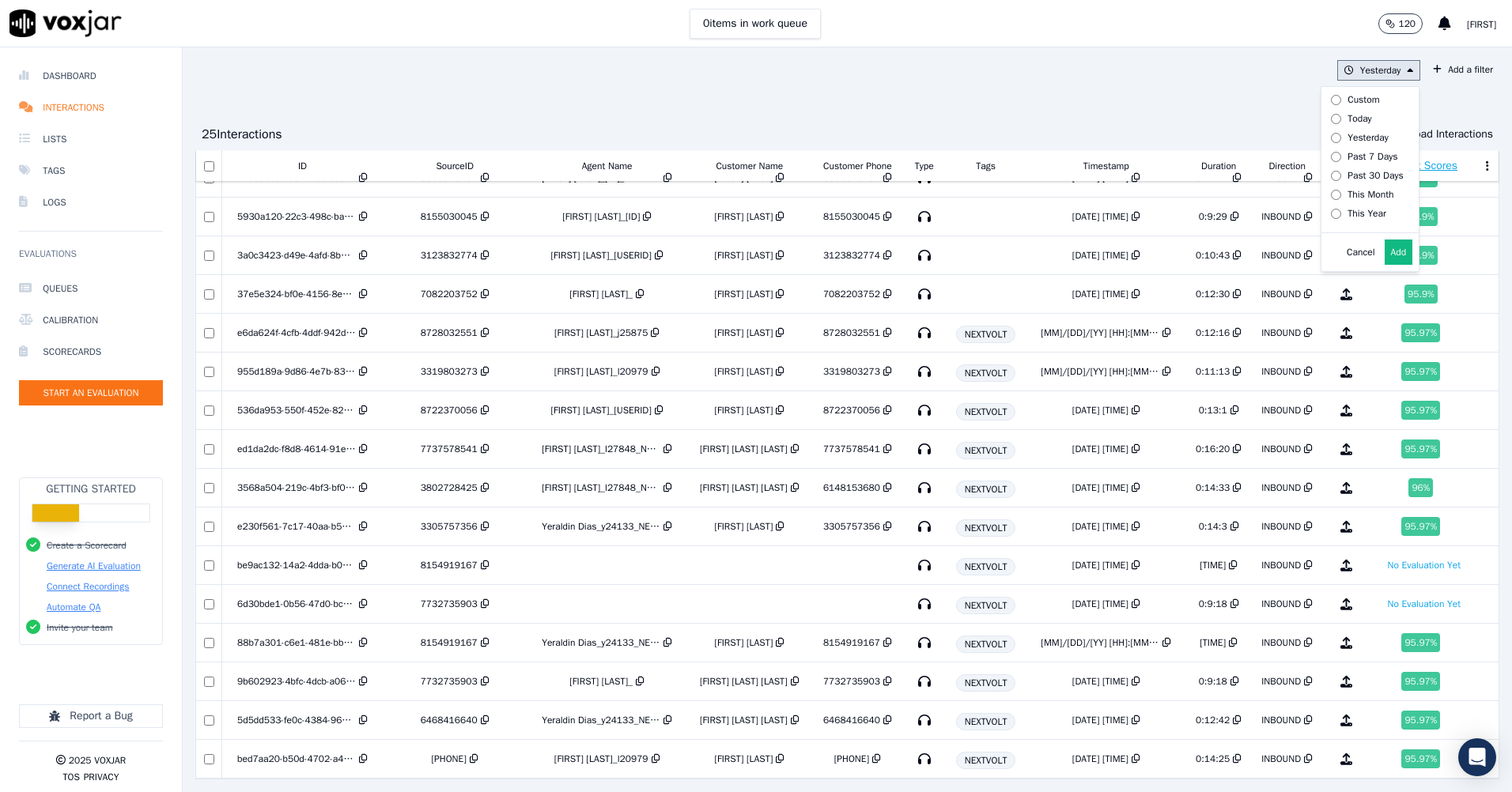 click on "This Year" at bounding box center [1366, 213] 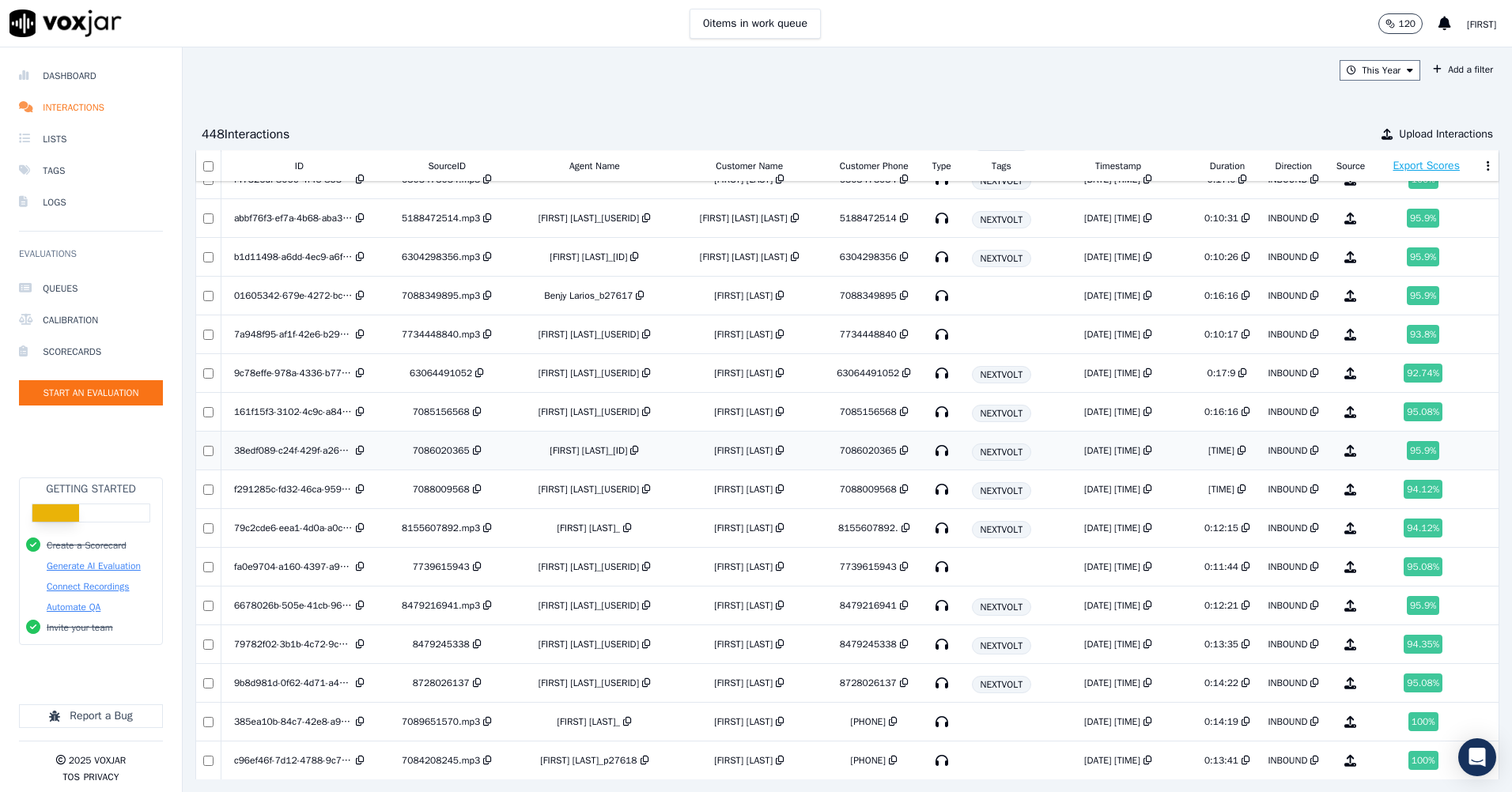 scroll, scrollTop: 3391, scrollLeft: 0, axis: vertical 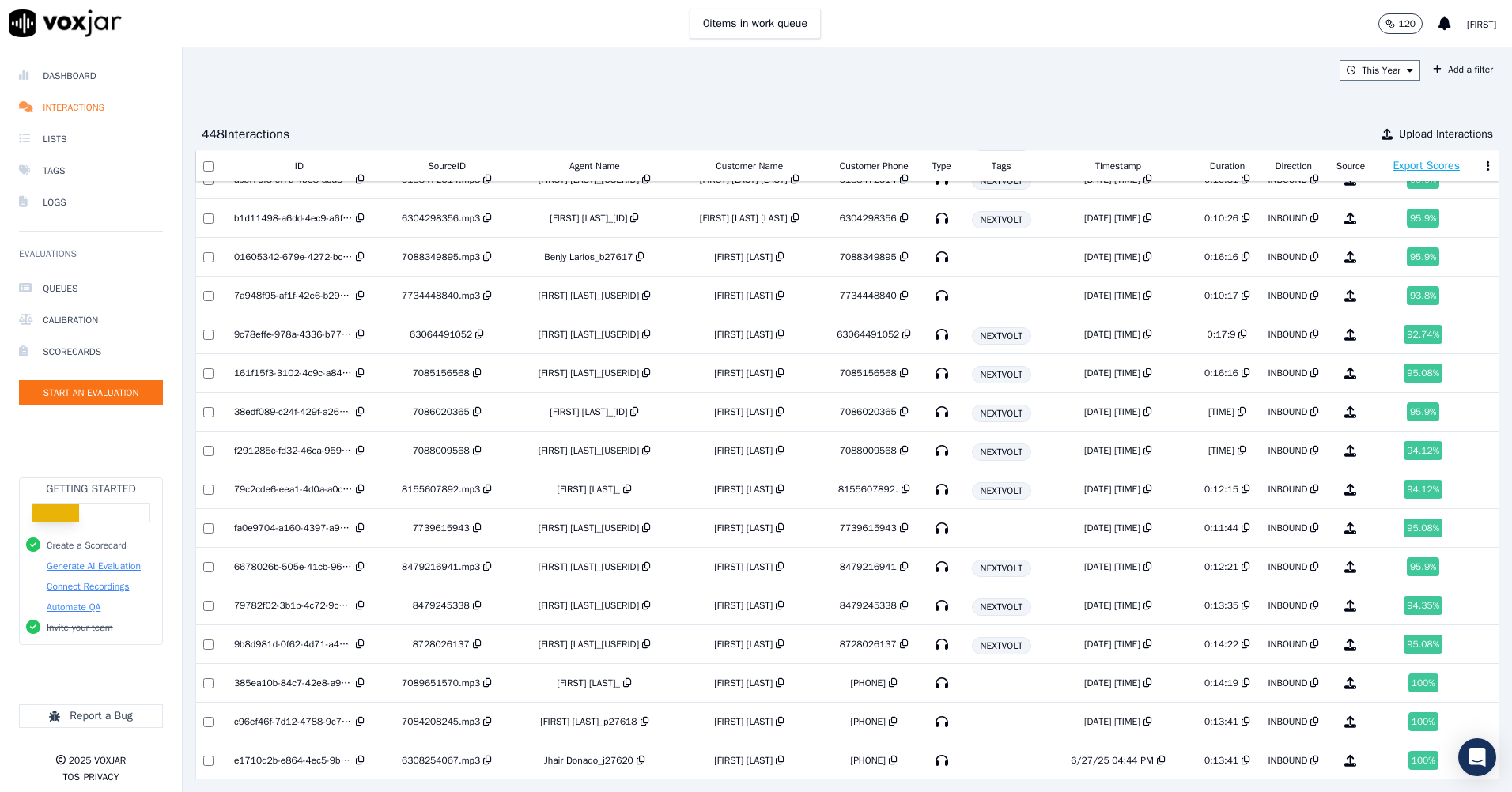 click on "Customer Name" at bounding box center [749, 166] 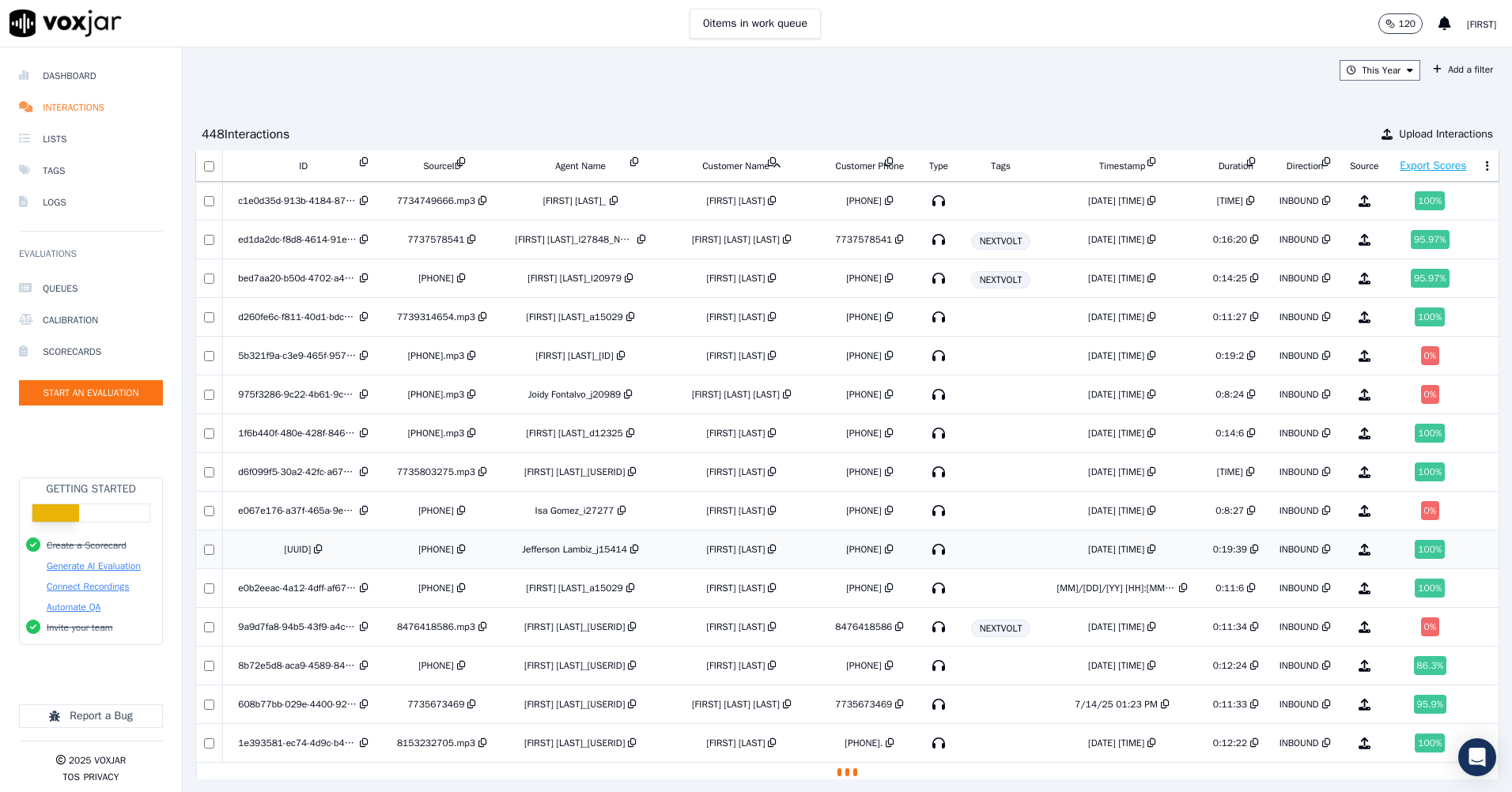 scroll, scrollTop: 6410, scrollLeft: 0, axis: vertical 